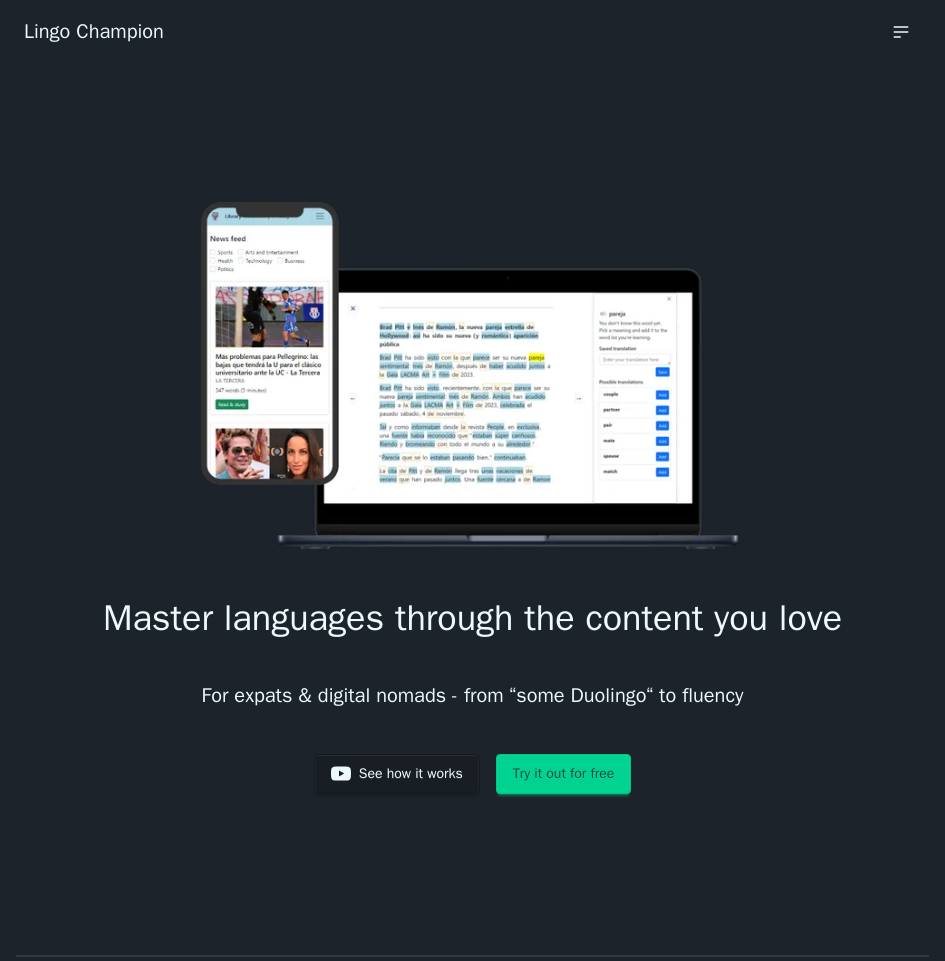 scroll, scrollTop: 0, scrollLeft: 0, axis: both 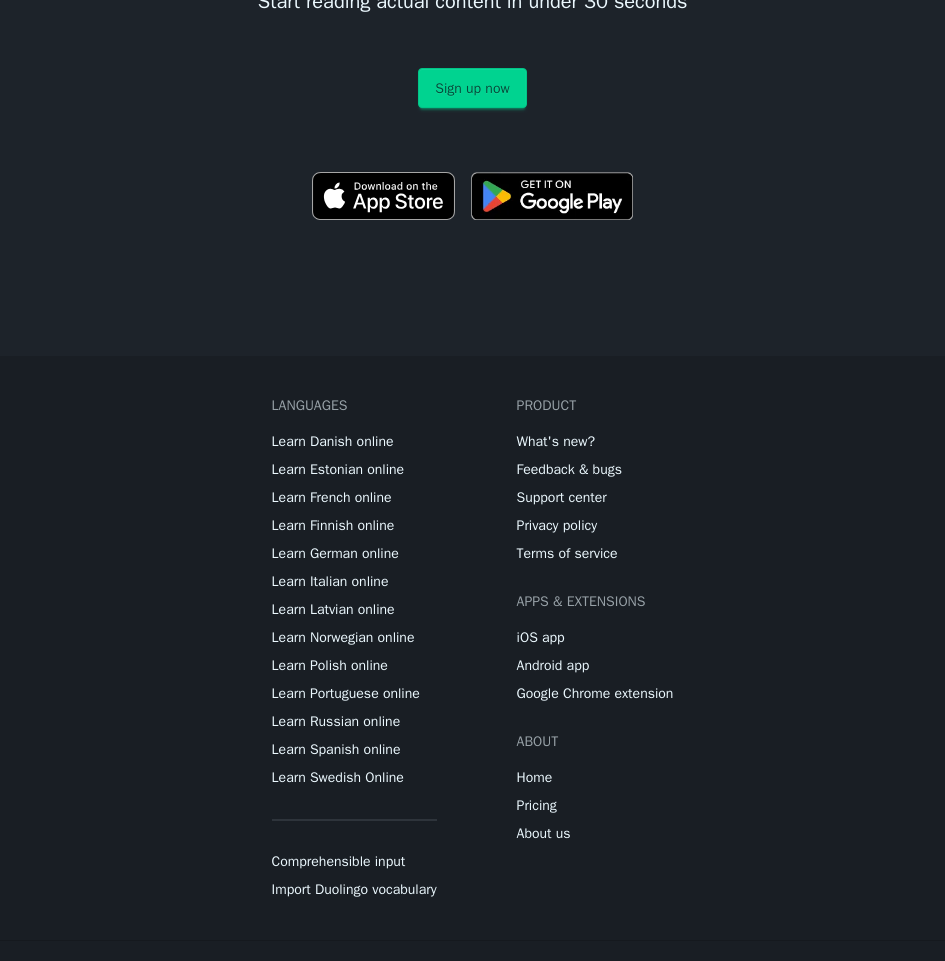 click on "Privacy policy" at bounding box center (557, 526) 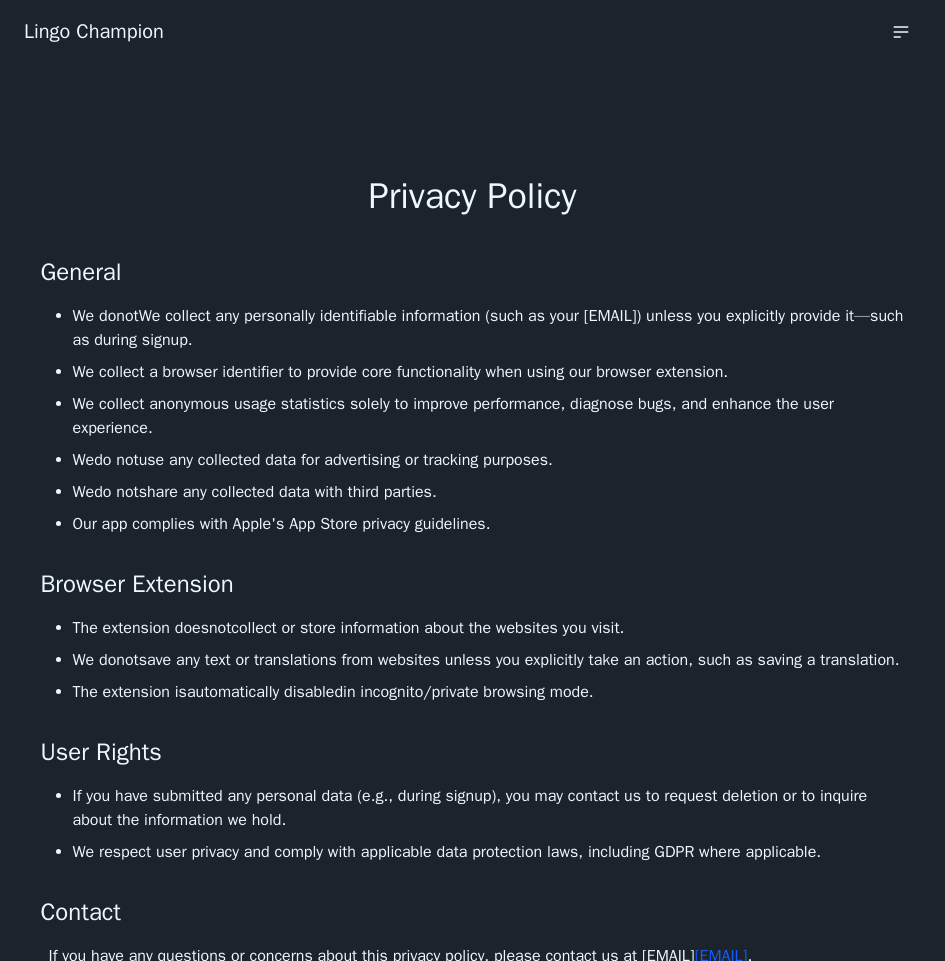 scroll, scrollTop: 0, scrollLeft: 0, axis: both 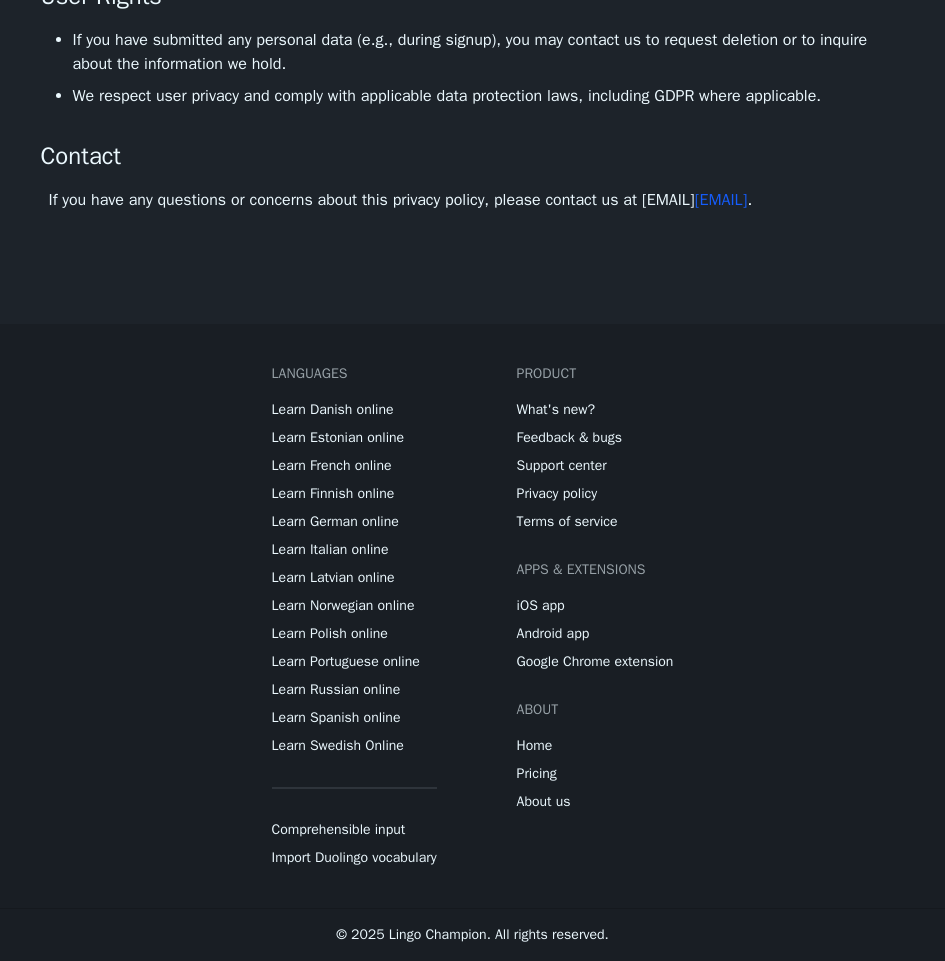 click on "Product   What's new?   Feedback & bugs   Support center   Privacy policy   Terms of service   Apps & extensions   iOS app   Android app   Google Chrome extension   About   Home   Pricing   About us" at bounding box center (595, 588) 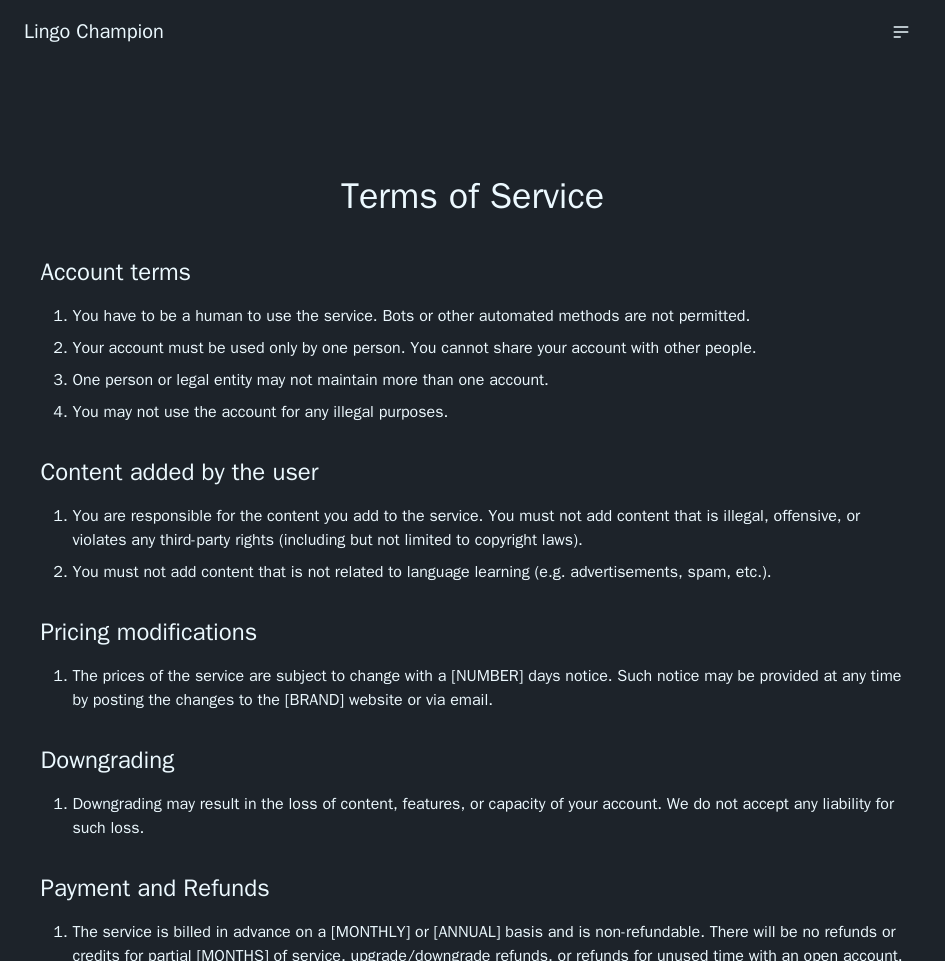 scroll, scrollTop: 0, scrollLeft: 0, axis: both 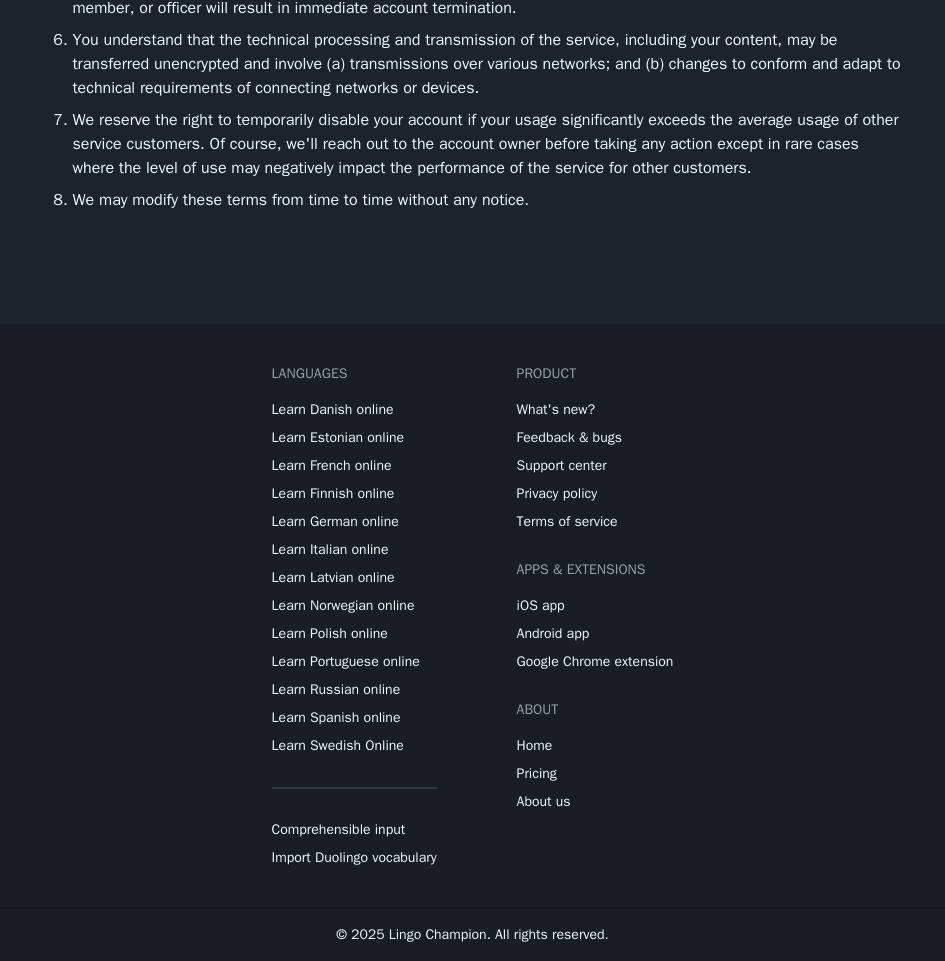 click on "About us" at bounding box center (544, 802) 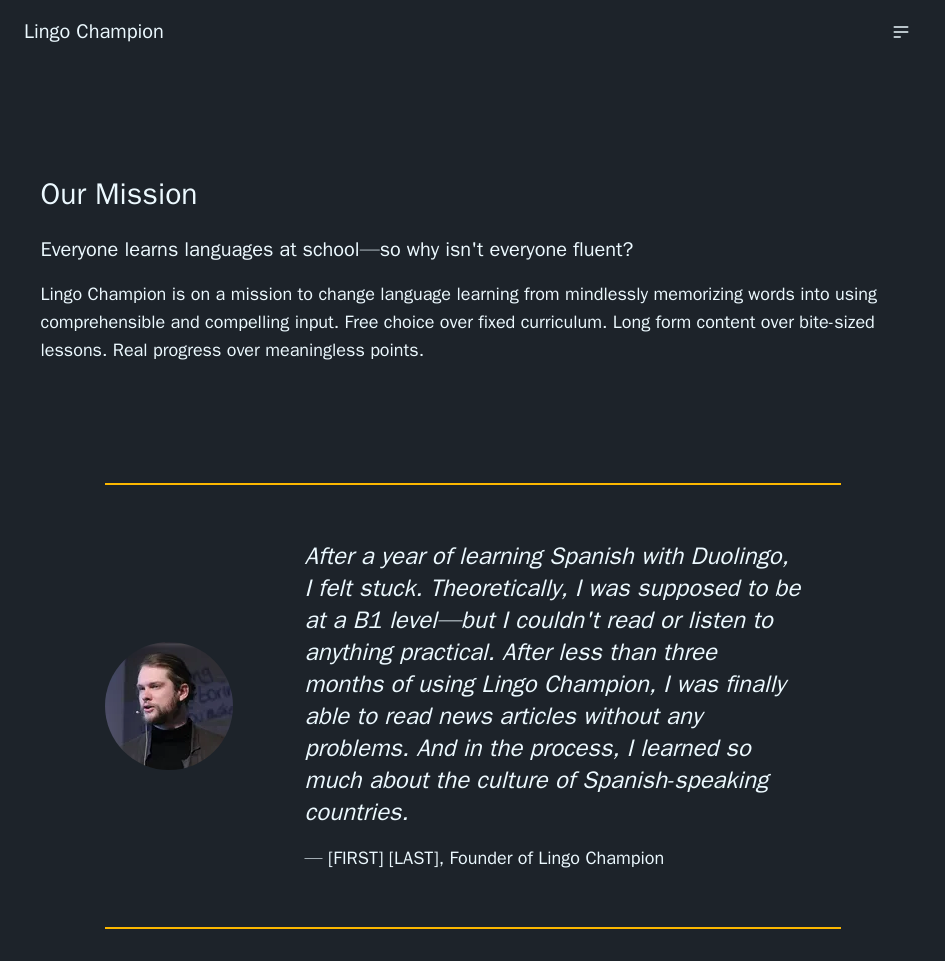 scroll, scrollTop: 0, scrollLeft: 0, axis: both 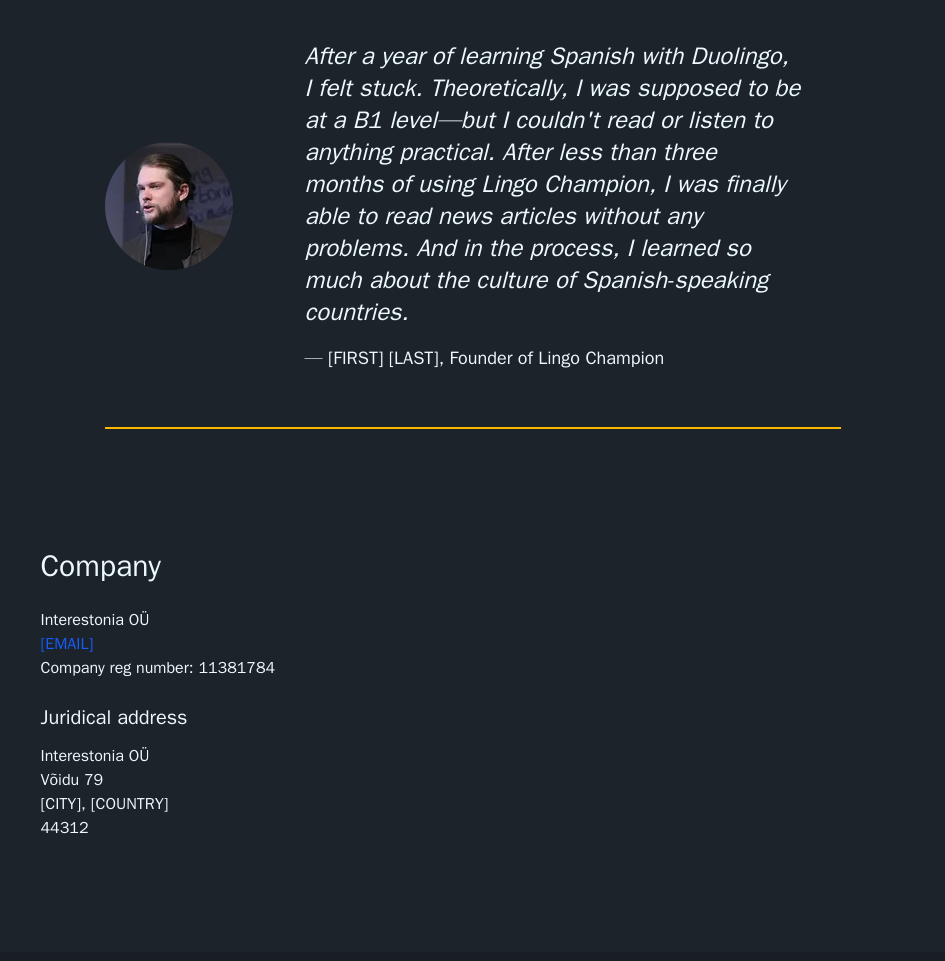 drag, startPoint x: 246, startPoint y: 611, endPoint x: 0, endPoint y: 604, distance: 246.09958 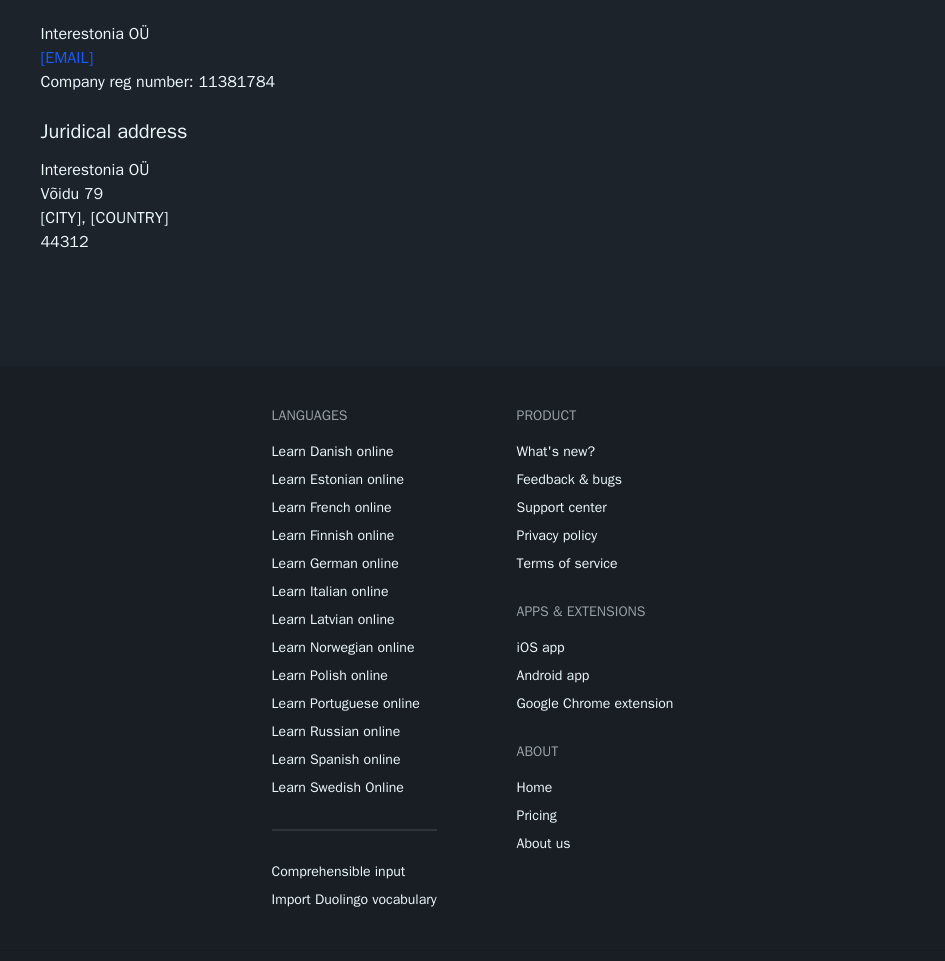 scroll, scrollTop: 1096, scrollLeft: 0, axis: vertical 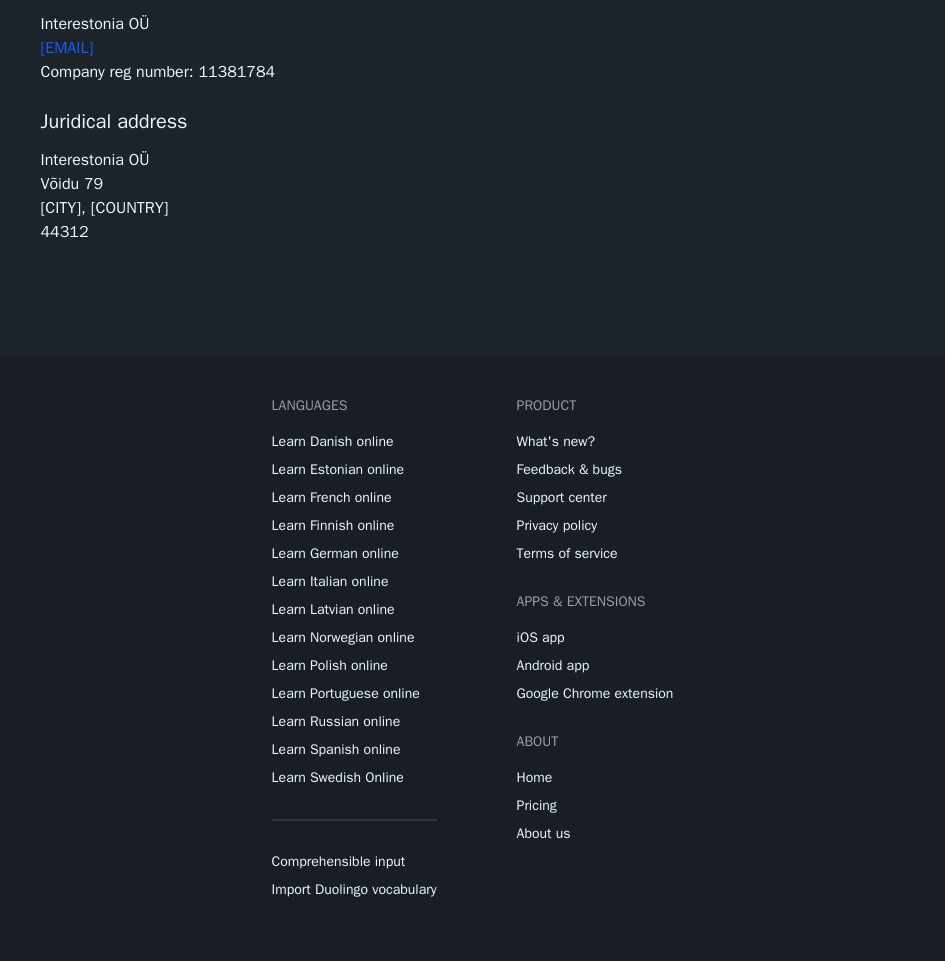 click on "Learn German online" at bounding box center [335, 554] 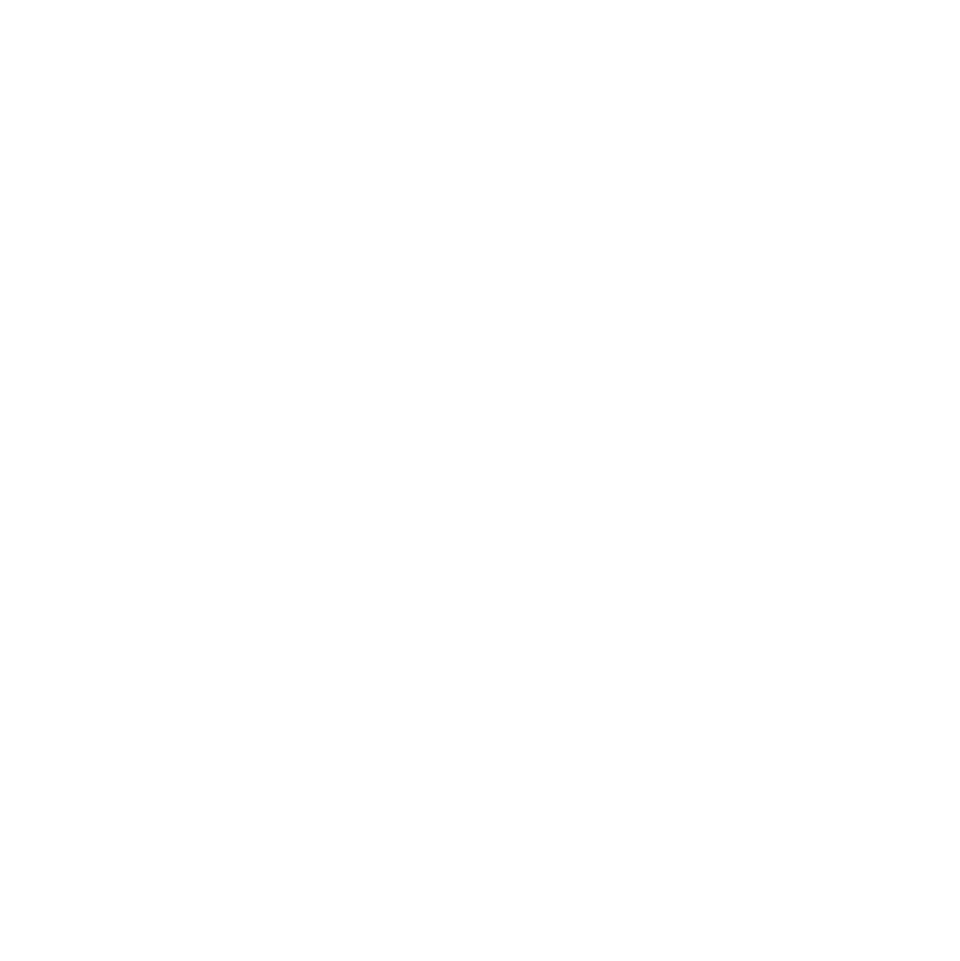 scroll, scrollTop: 0, scrollLeft: 0, axis: both 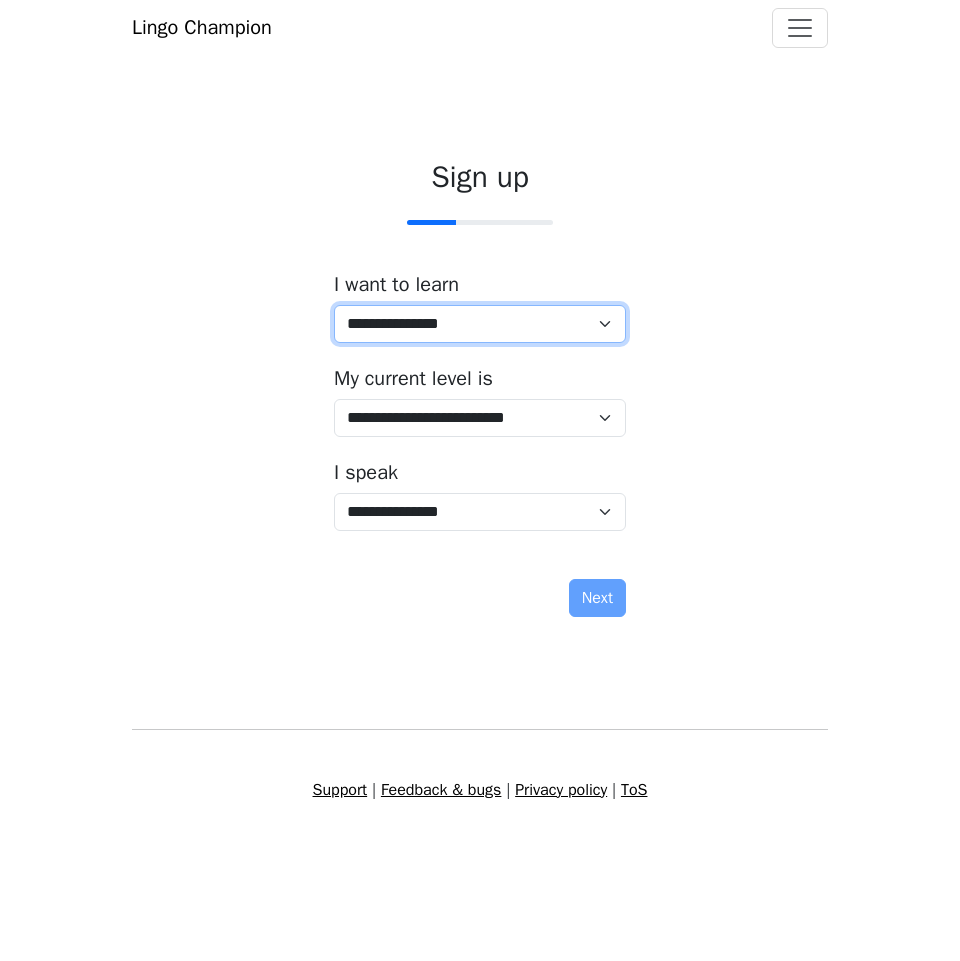click on "**********" at bounding box center (480, 324) 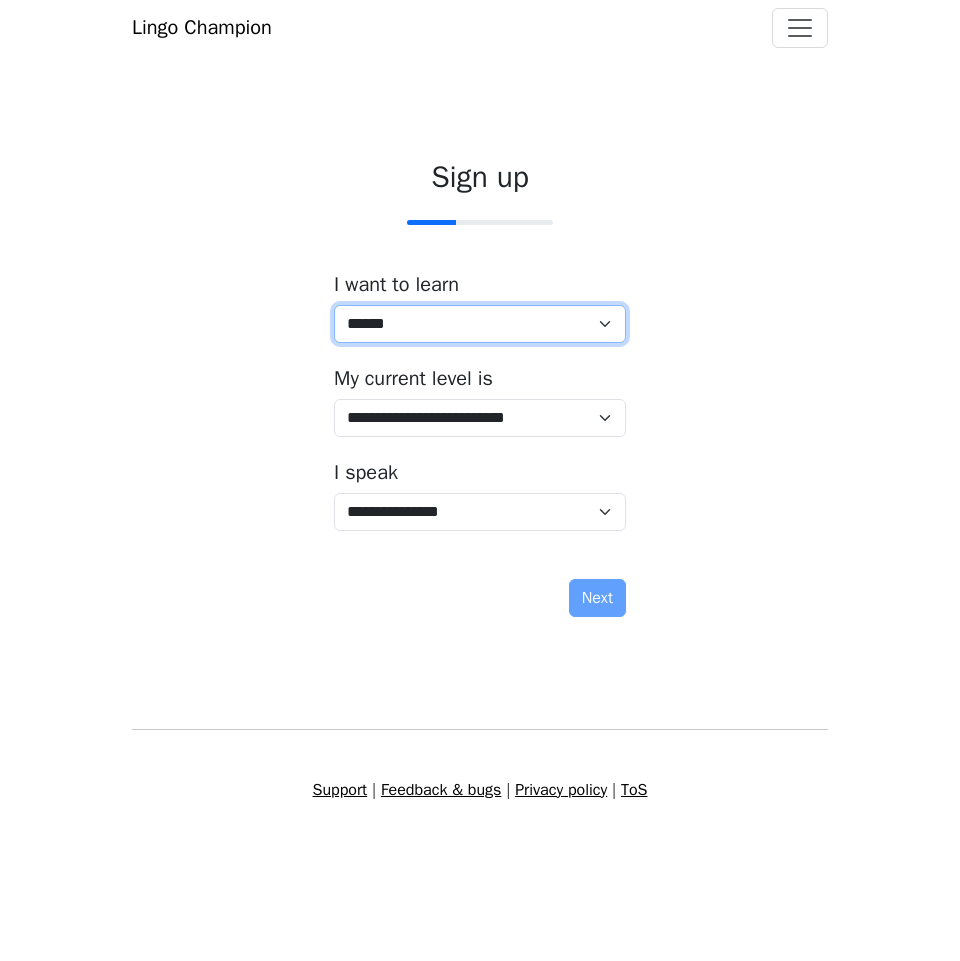 click on "**********" at bounding box center [480, 324] 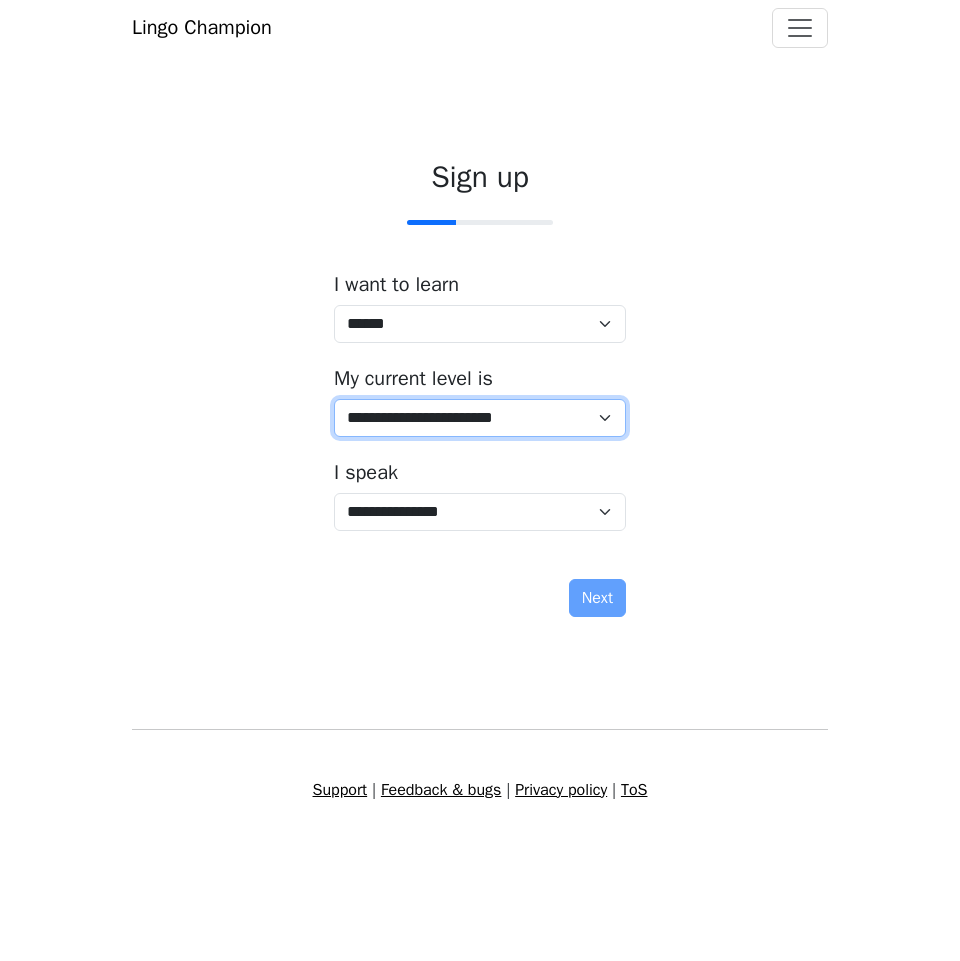 click on "**********" at bounding box center (480, 418) 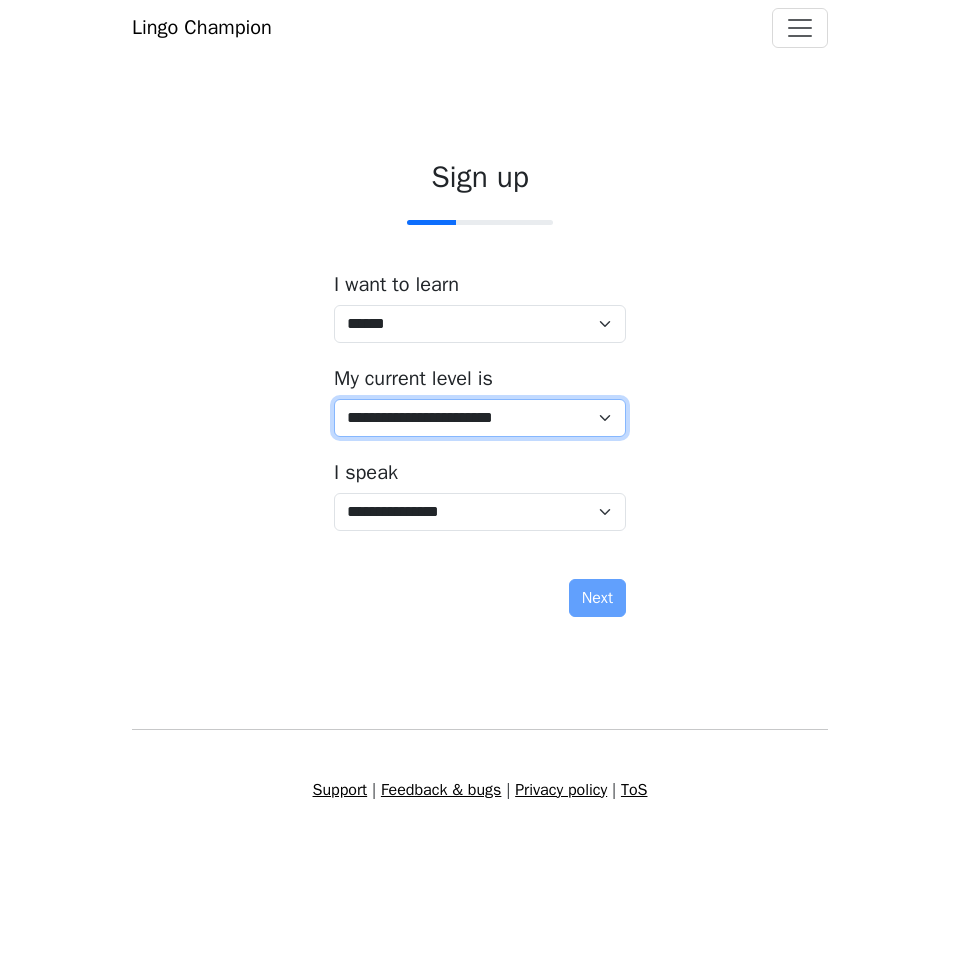 select on "*" 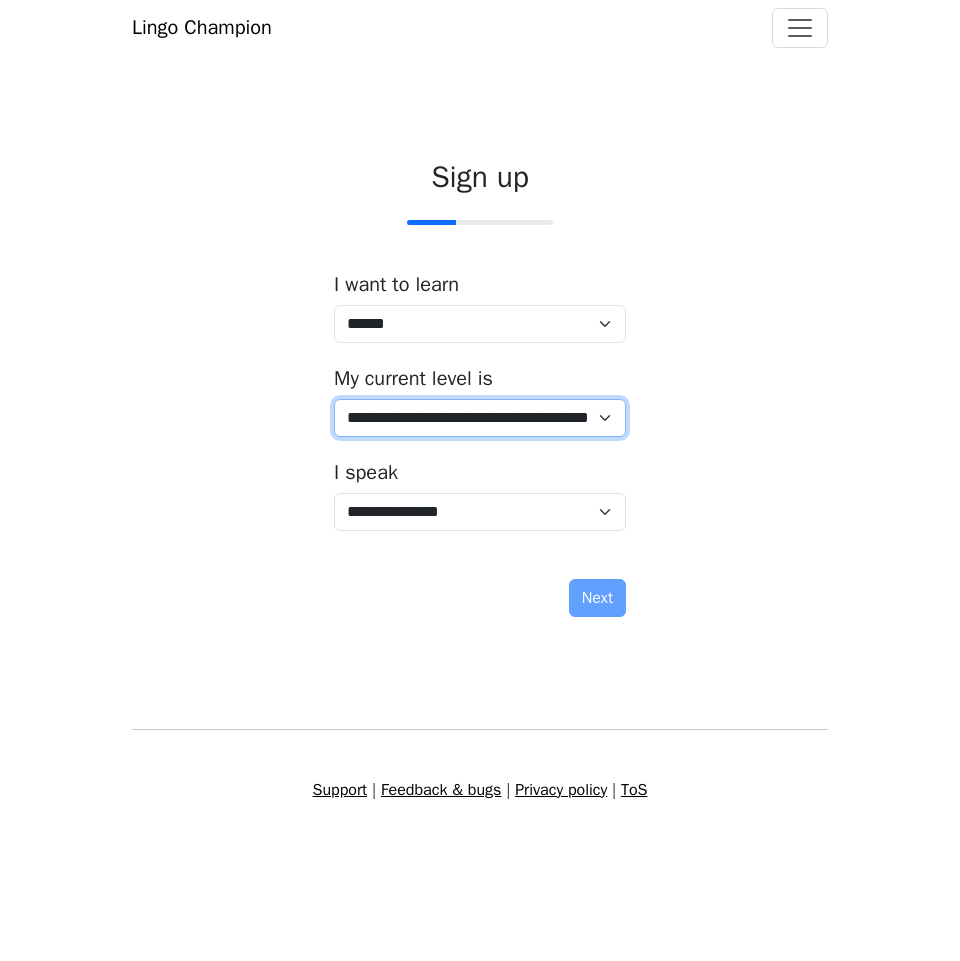 click on "**********" at bounding box center [480, 418] 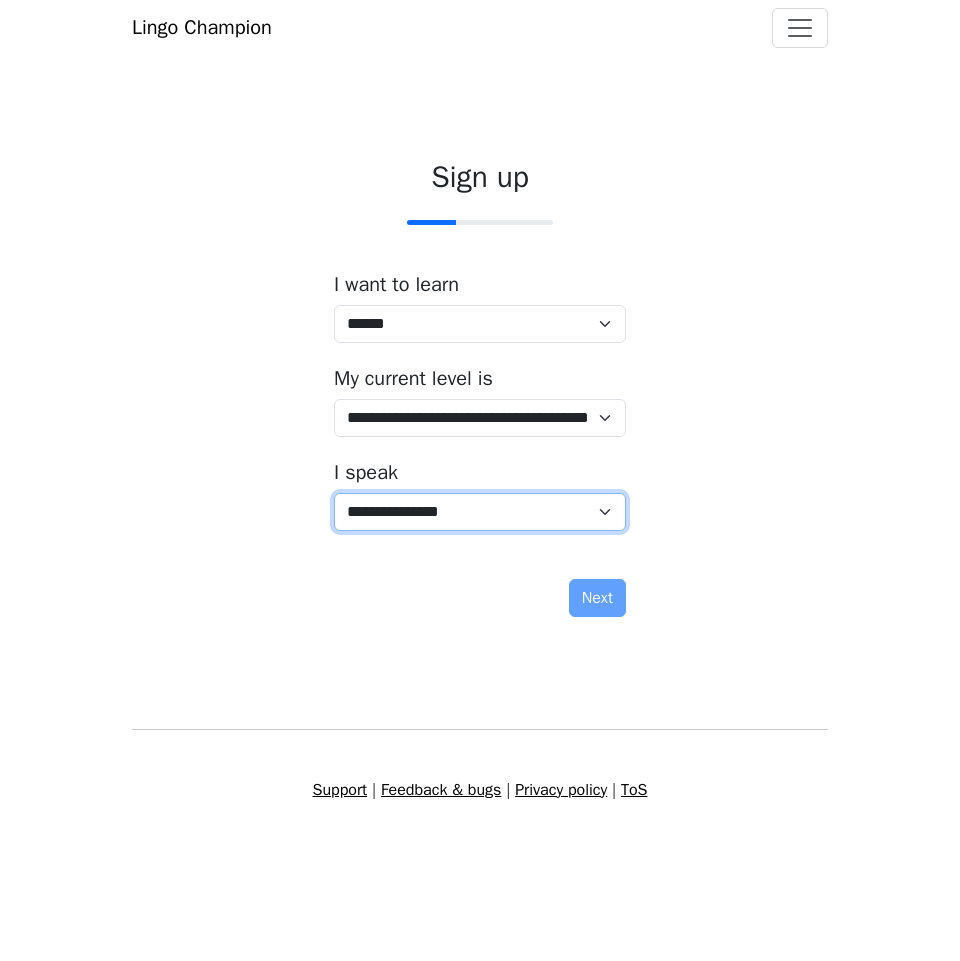 click on "**********" at bounding box center [480, 512] 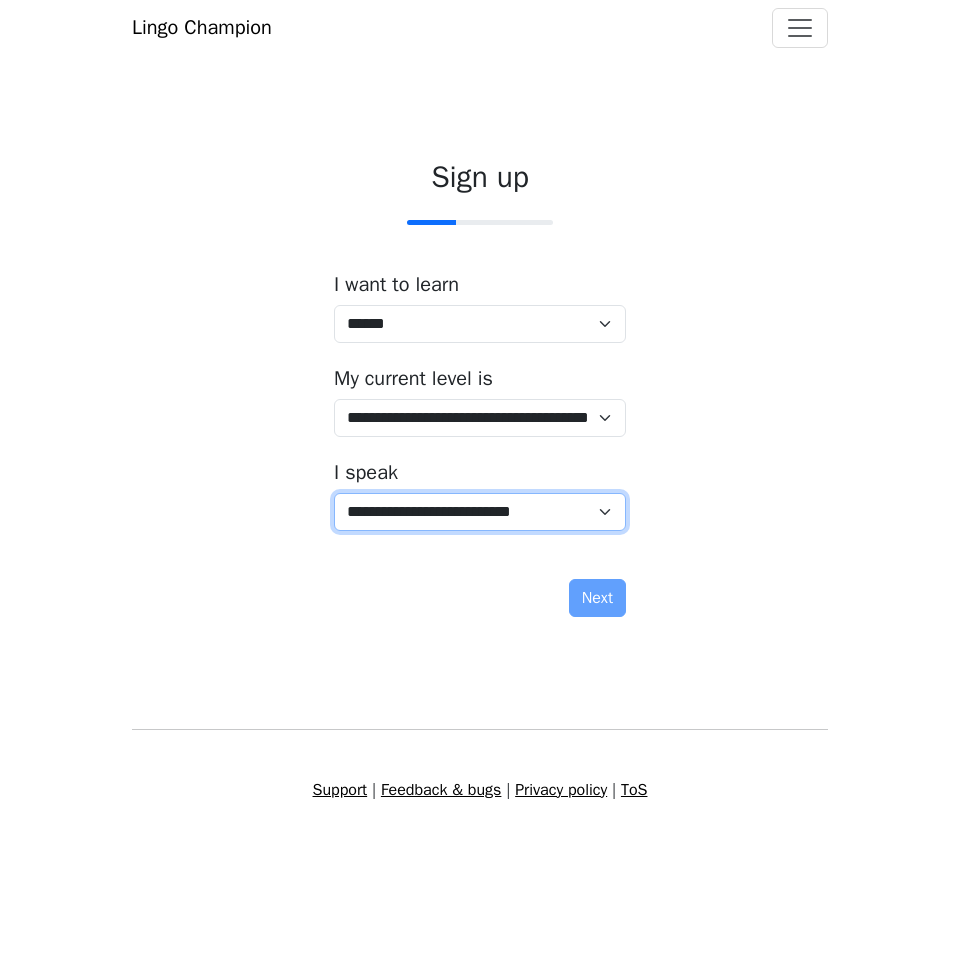 click on "**********" at bounding box center (480, 512) 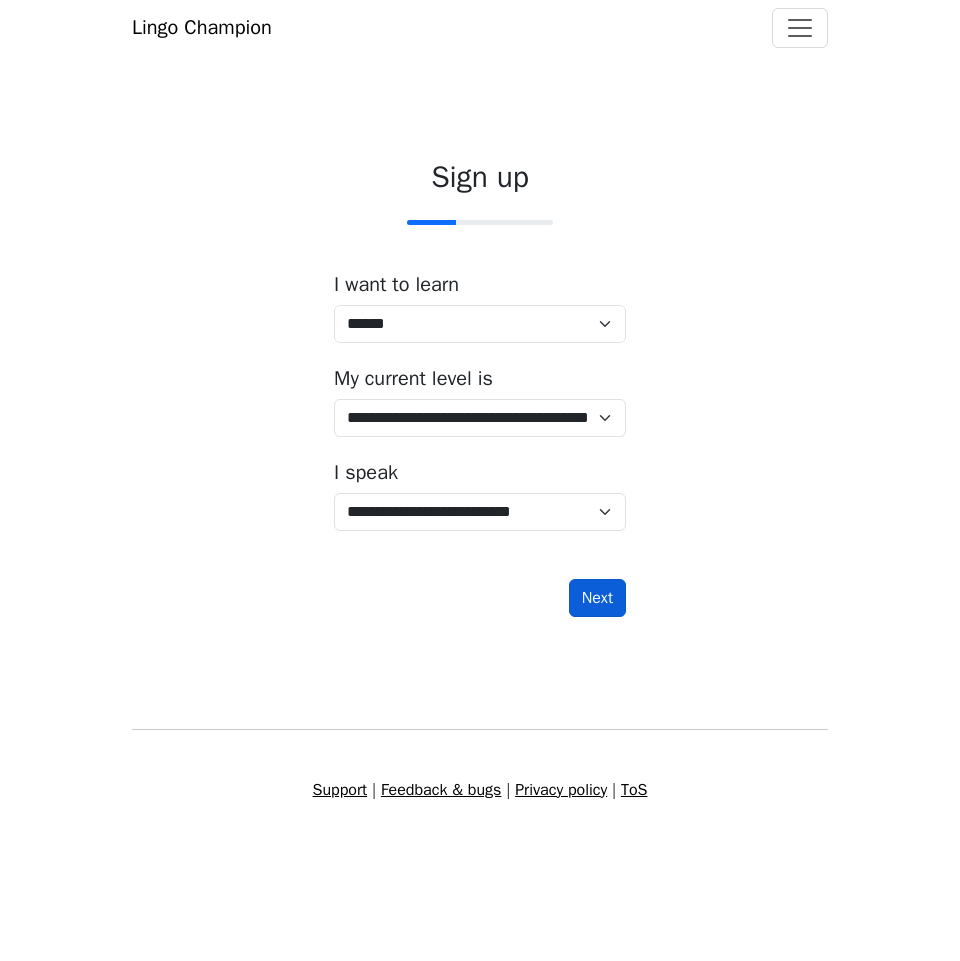 click on "Next" at bounding box center [597, 598] 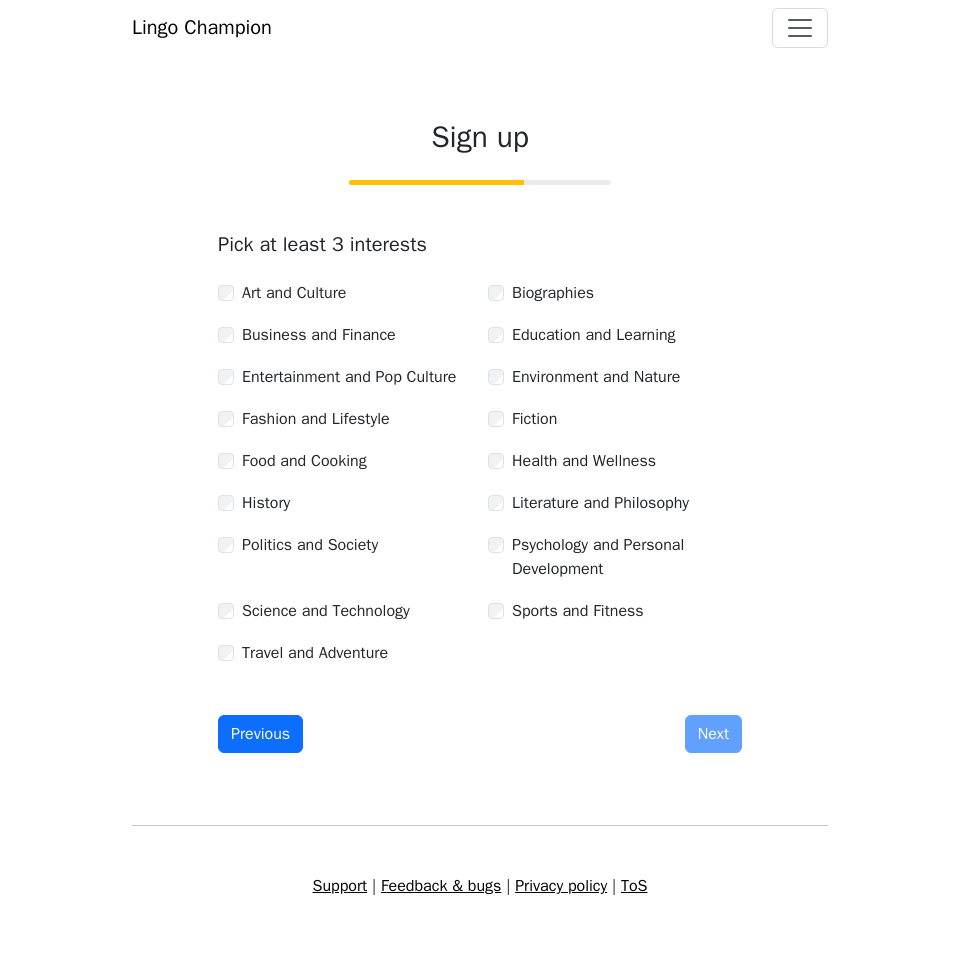 click on "Food and Cooking" at bounding box center [304, 461] 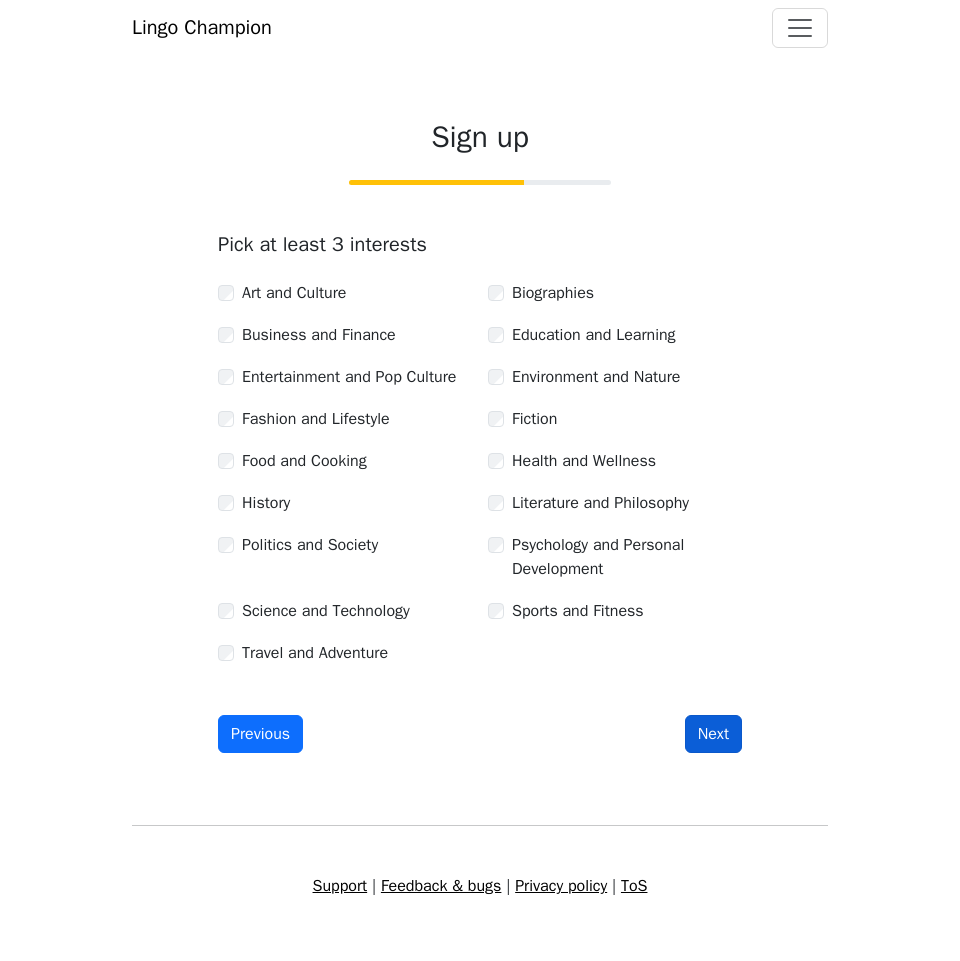 click on "Next" at bounding box center [713, 734] 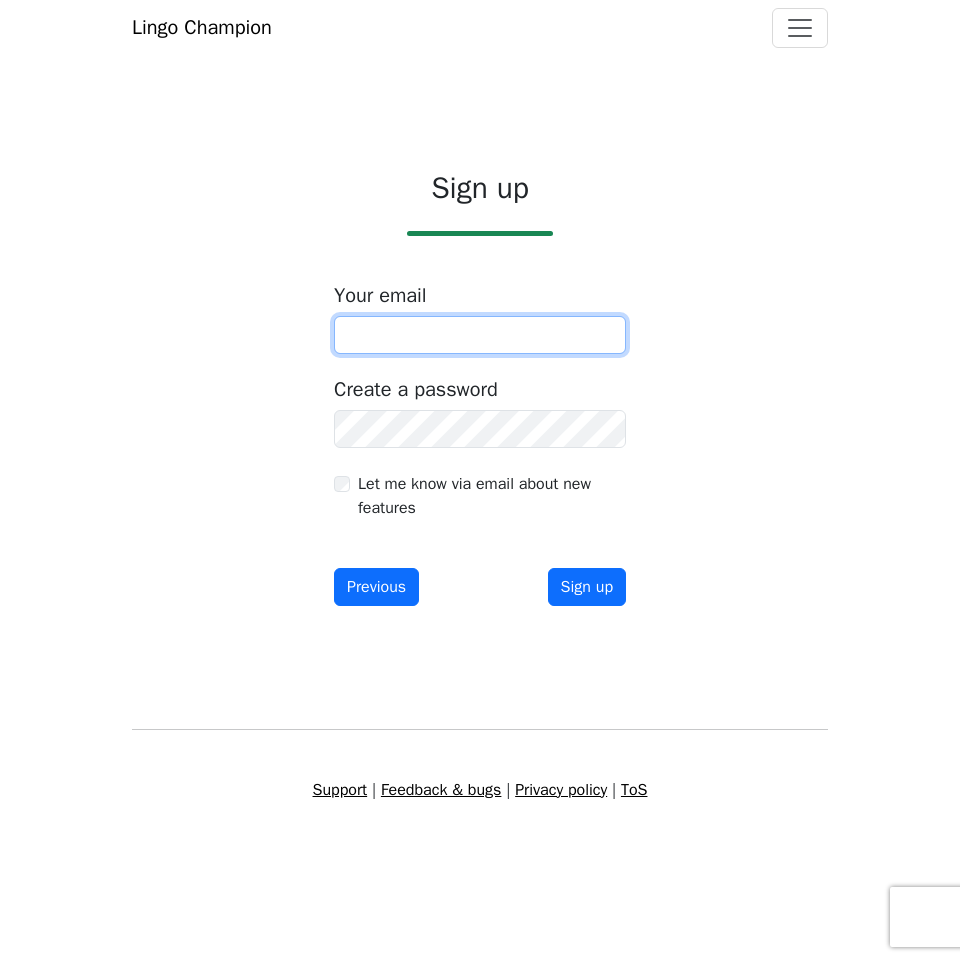 click at bounding box center (480, 335) 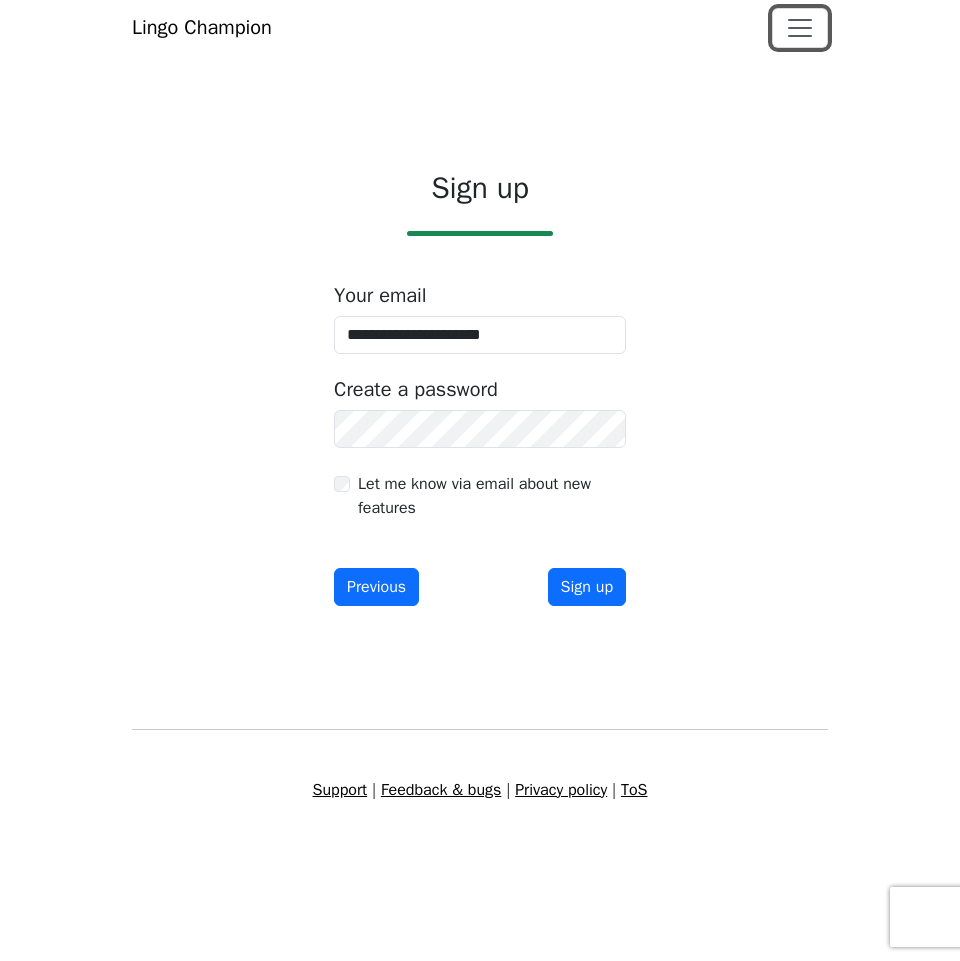 click at bounding box center (800, 28) 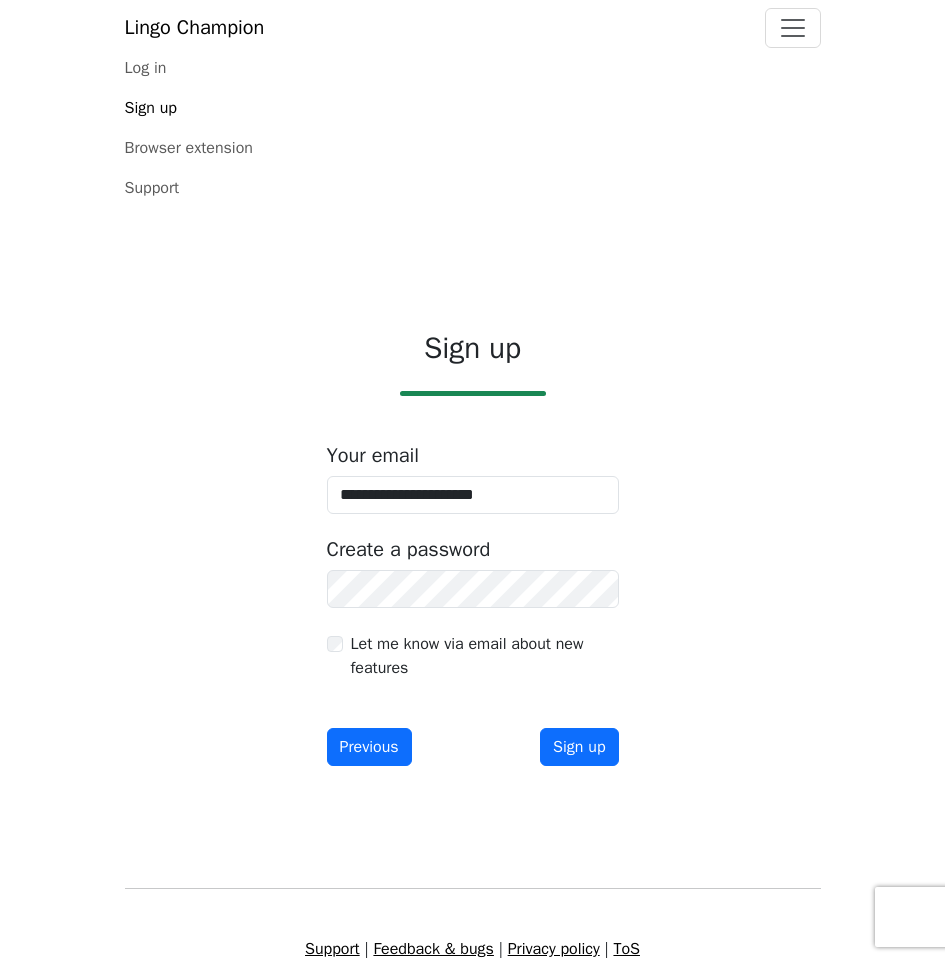 click on "**********" at bounding box center (473, 552) 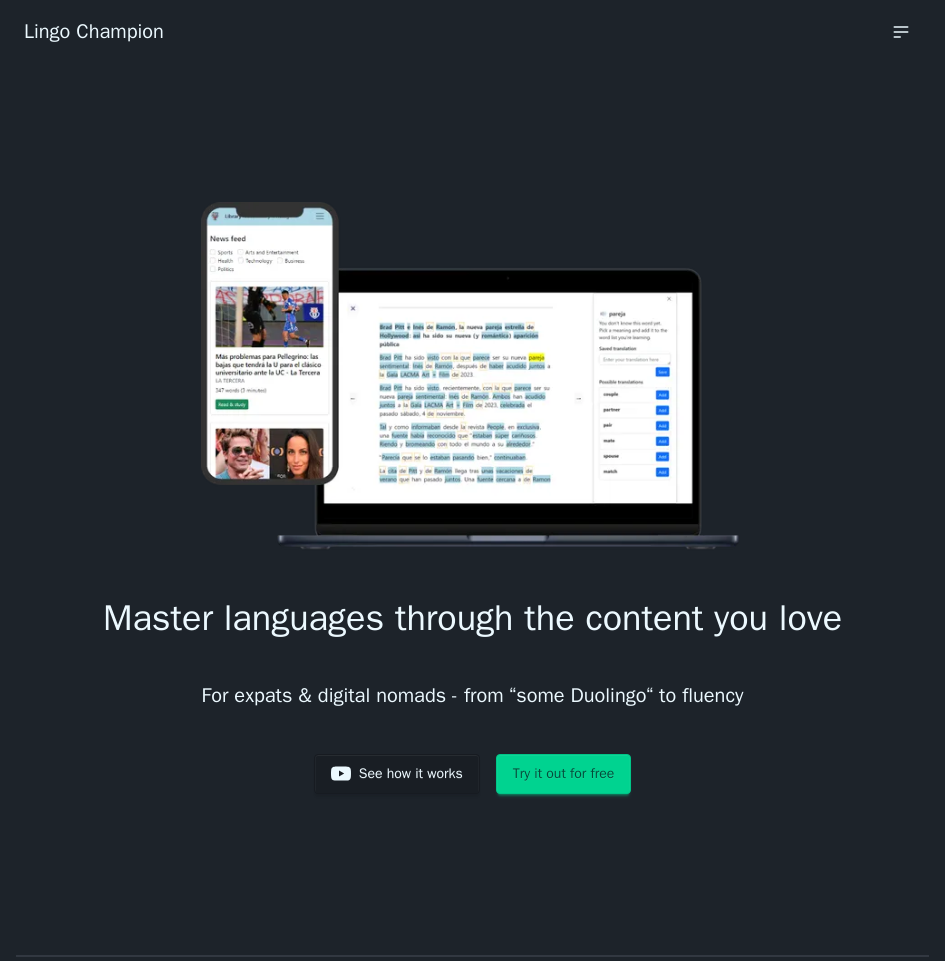 scroll, scrollTop: 0, scrollLeft: 0, axis: both 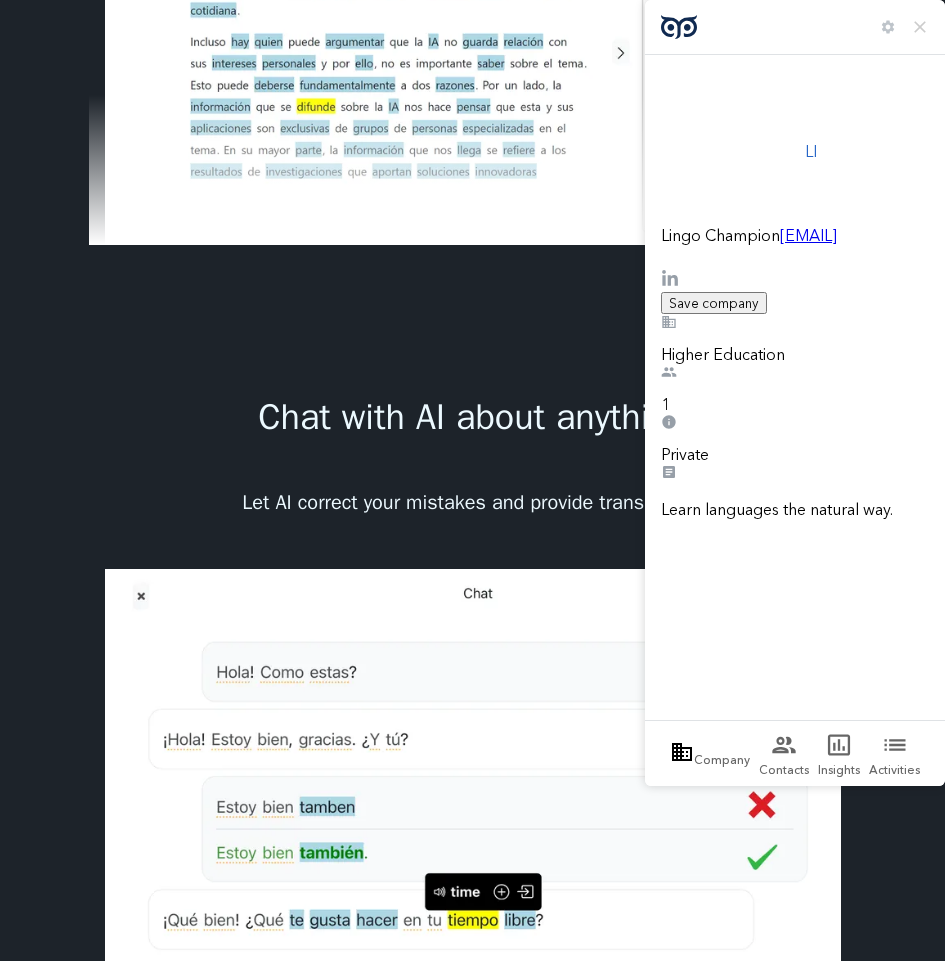 click 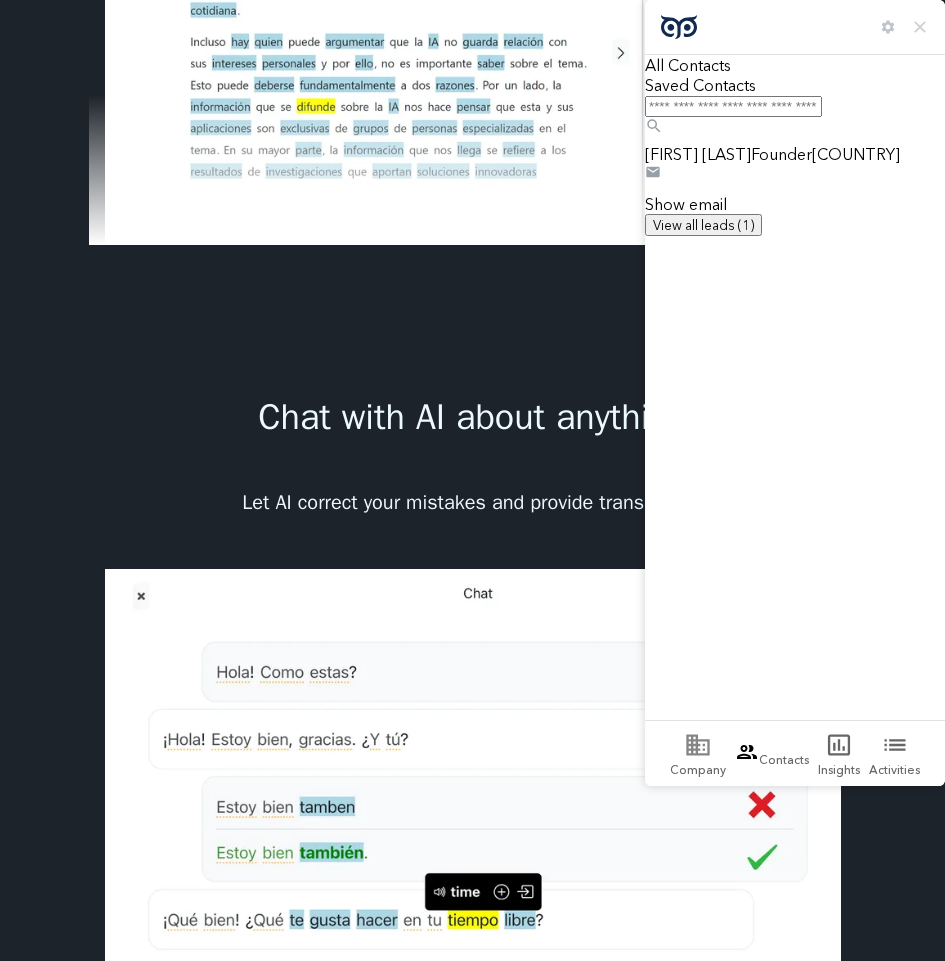 click on "[FIRST] [LAST]" at bounding box center [698, 154] 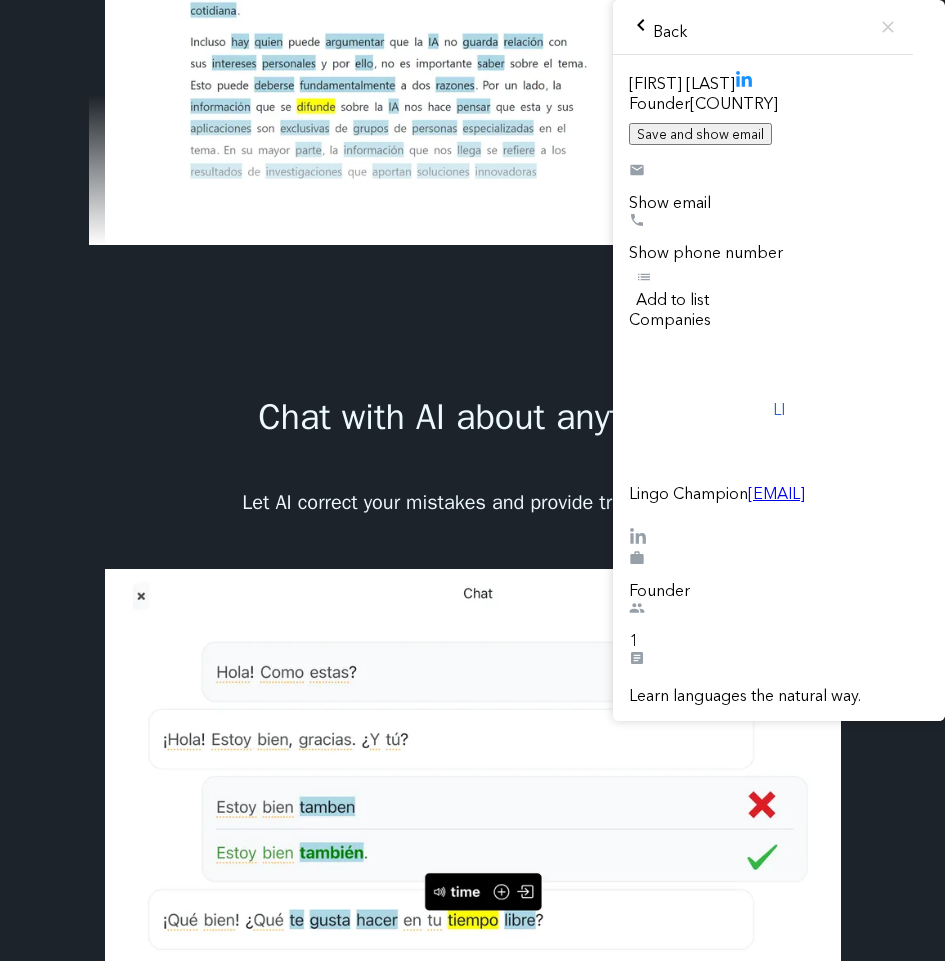 click 